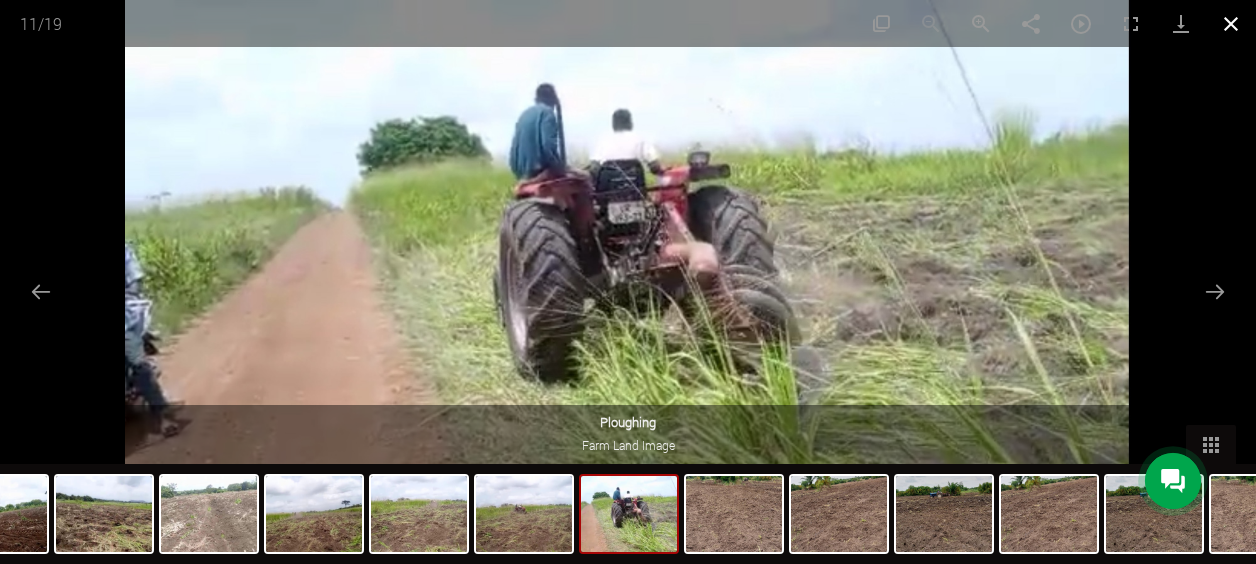 scroll, scrollTop: 342, scrollLeft: 0, axis: vertical 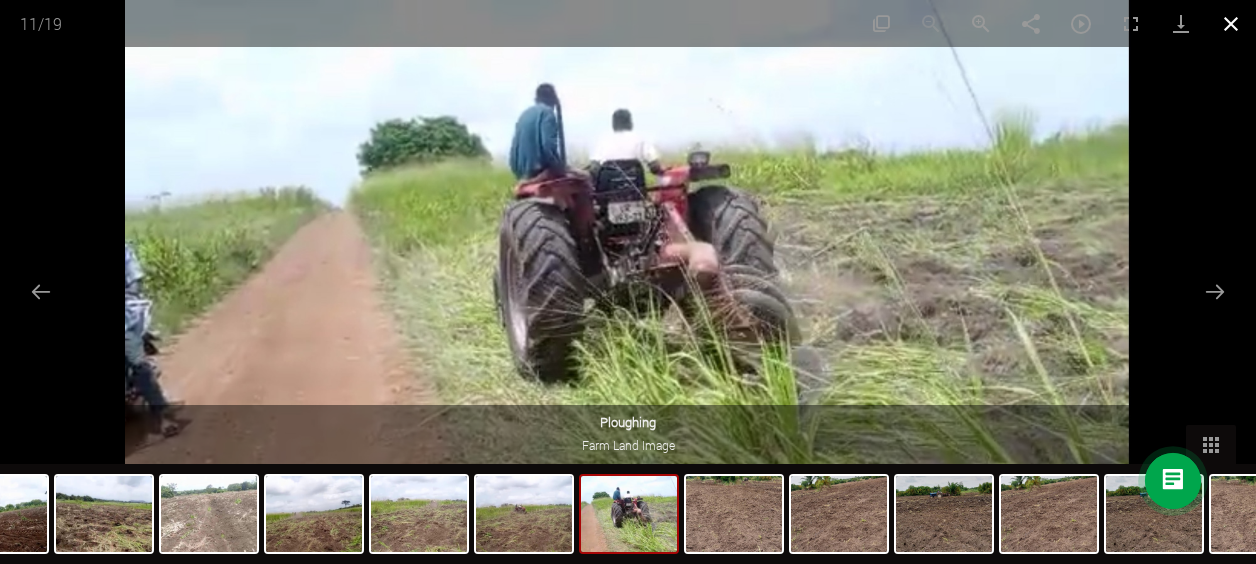 click at bounding box center [1231, 23] 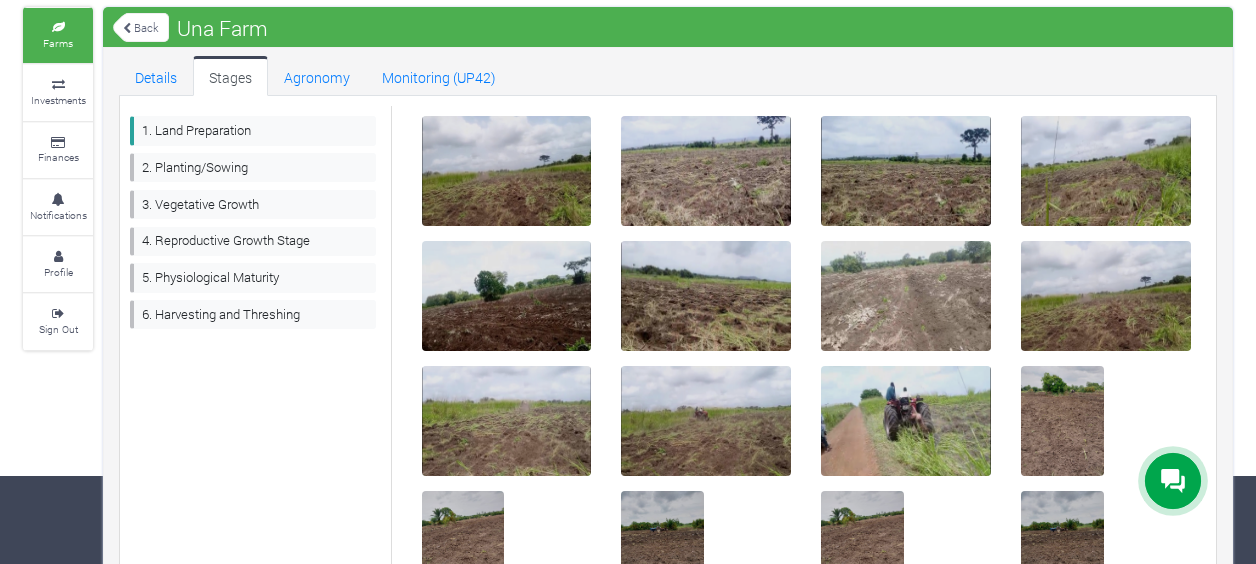 scroll, scrollTop: 0, scrollLeft: 0, axis: both 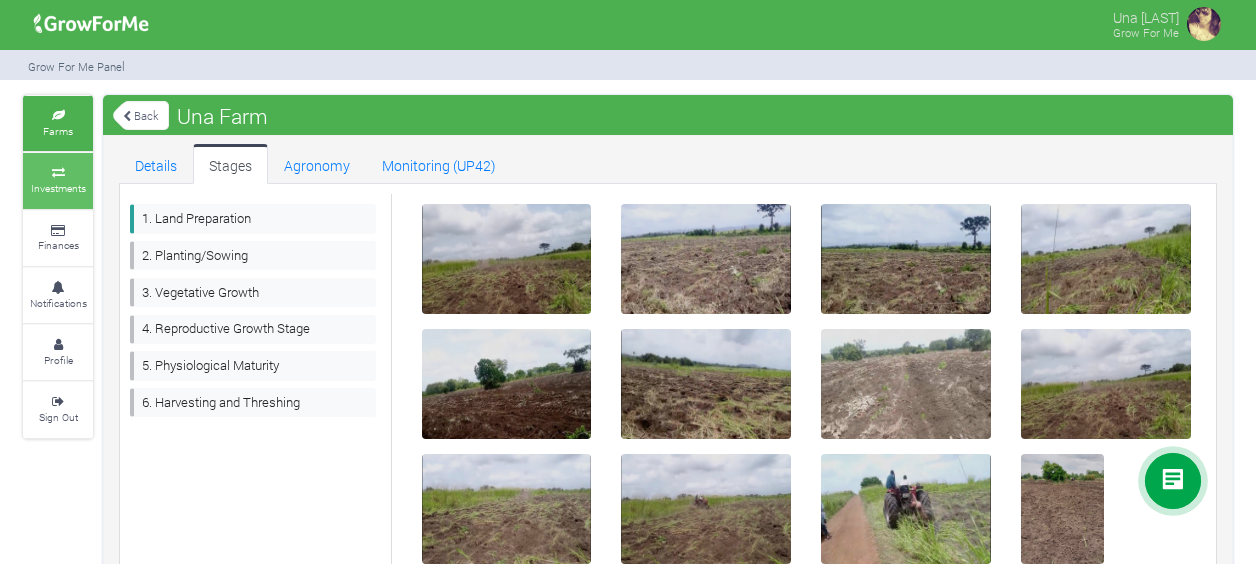 click at bounding box center [58, 173] 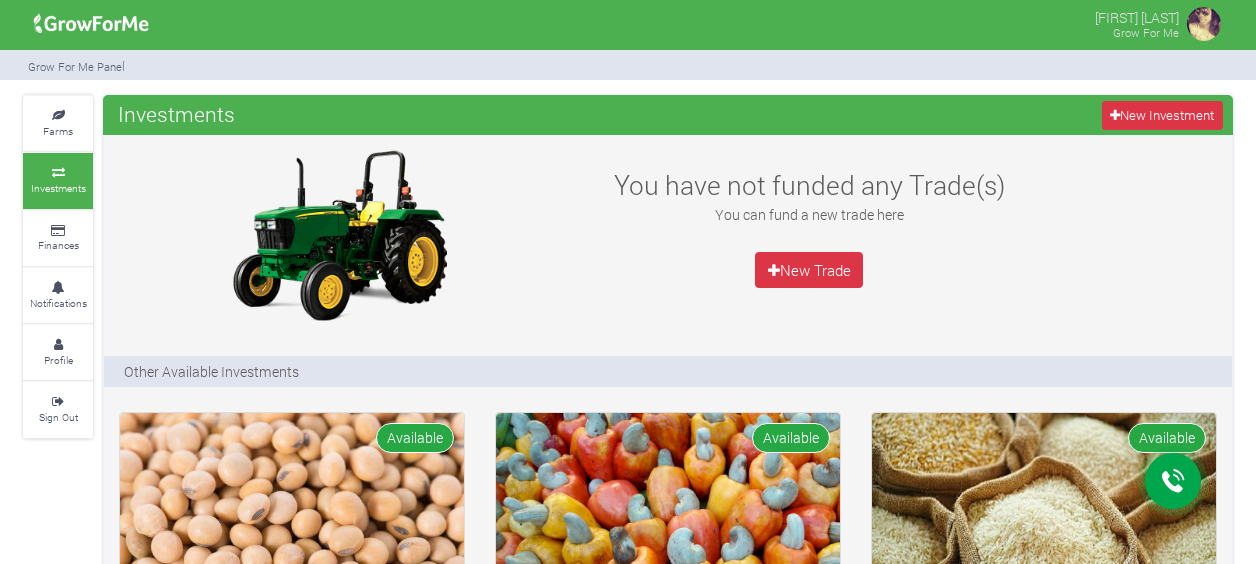 scroll, scrollTop: 0, scrollLeft: 0, axis: both 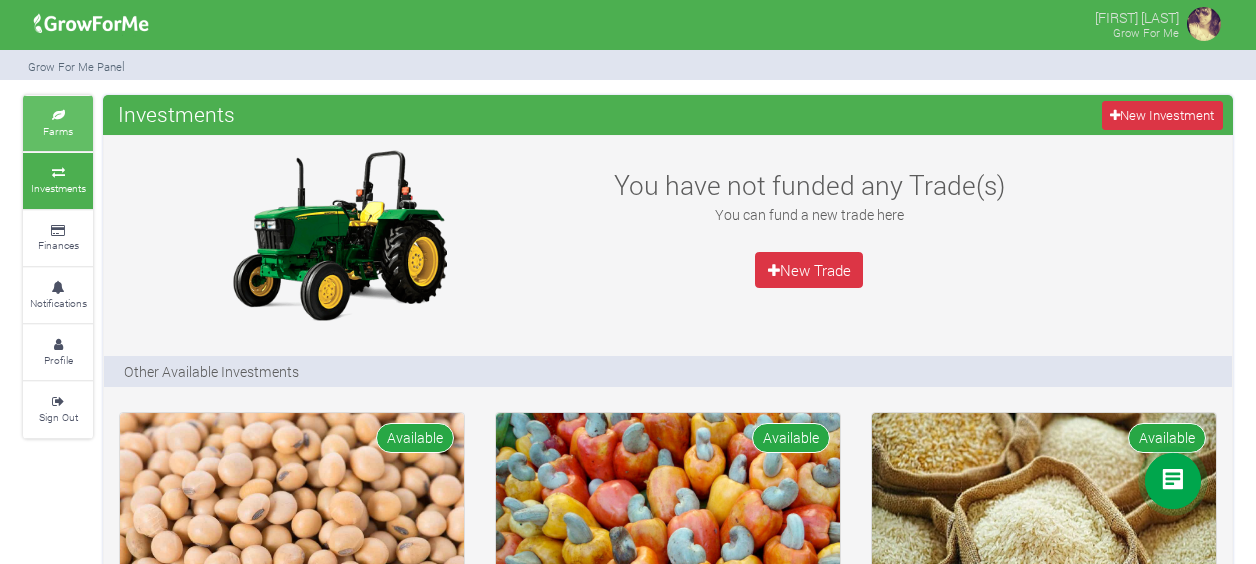 click on "Farms" at bounding box center (58, 123) 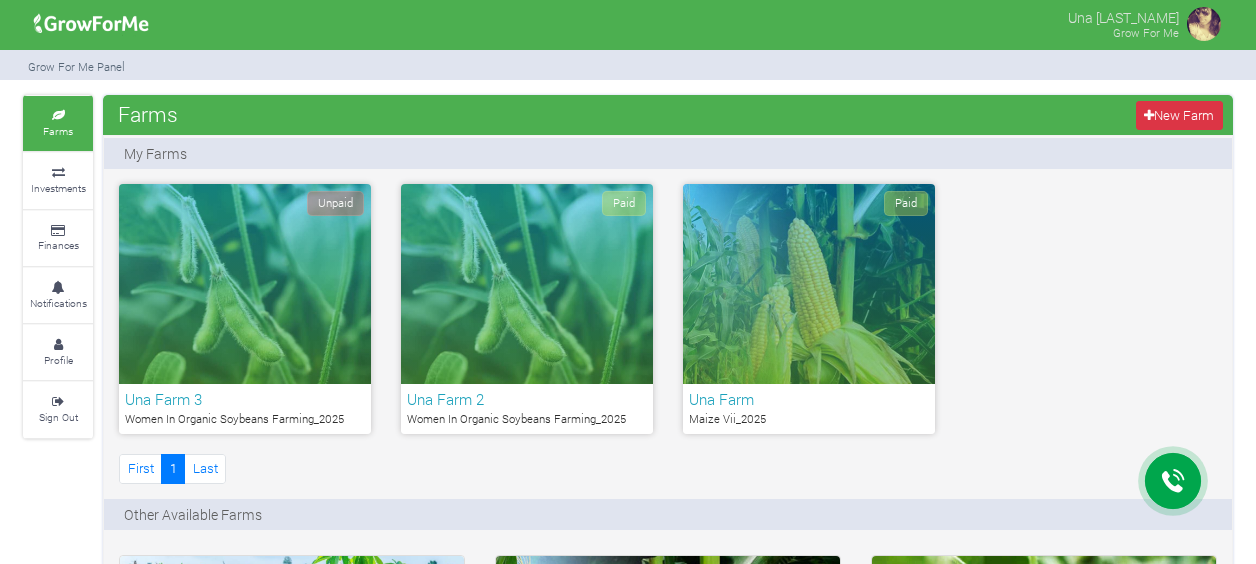 scroll, scrollTop: 0, scrollLeft: 0, axis: both 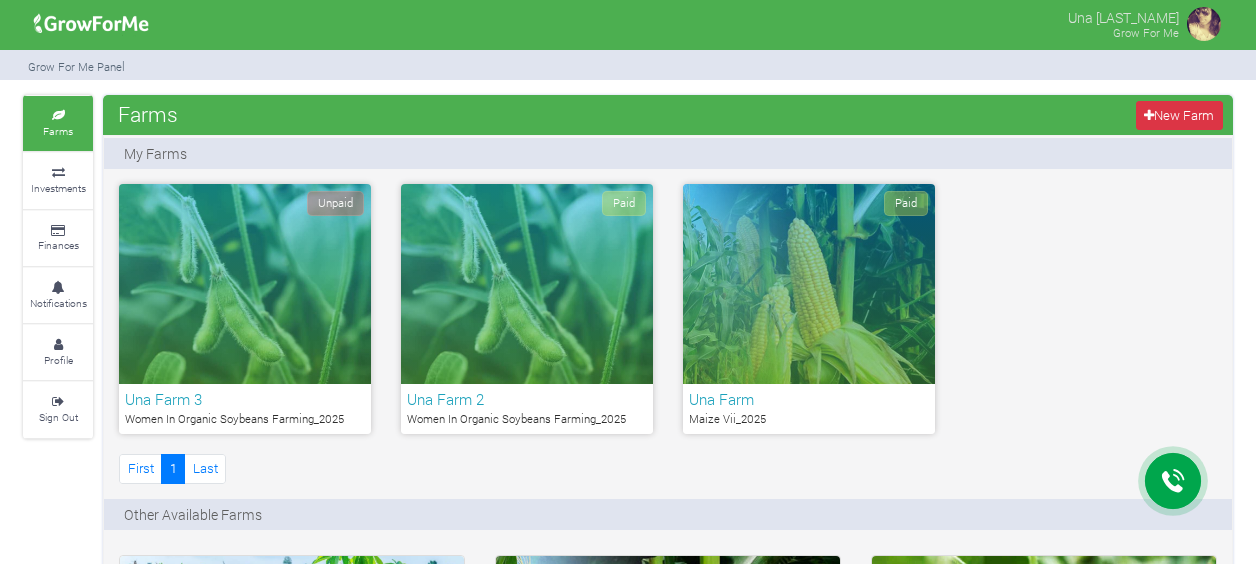click on "Paid" at bounding box center [809, 284] 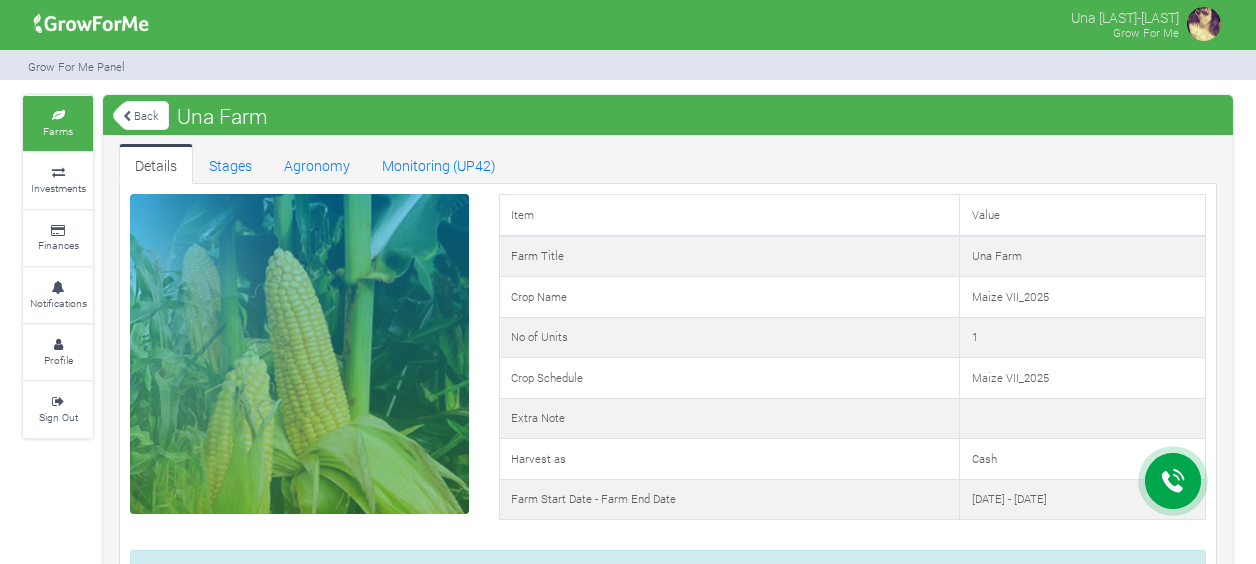 scroll, scrollTop: 0, scrollLeft: 0, axis: both 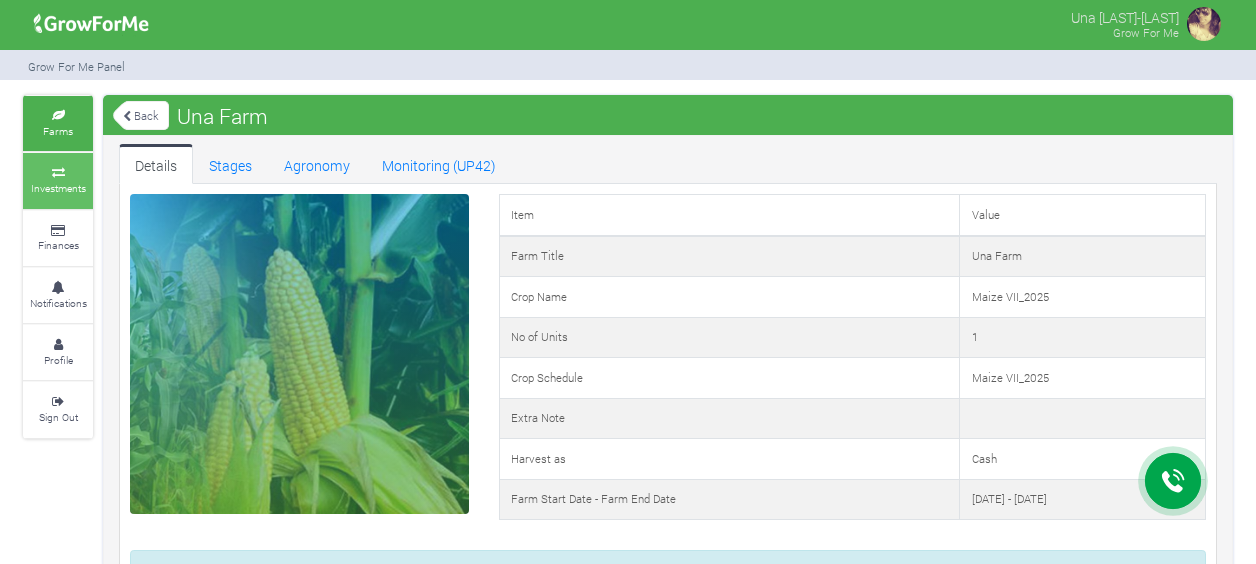 click at bounding box center [58, 173] 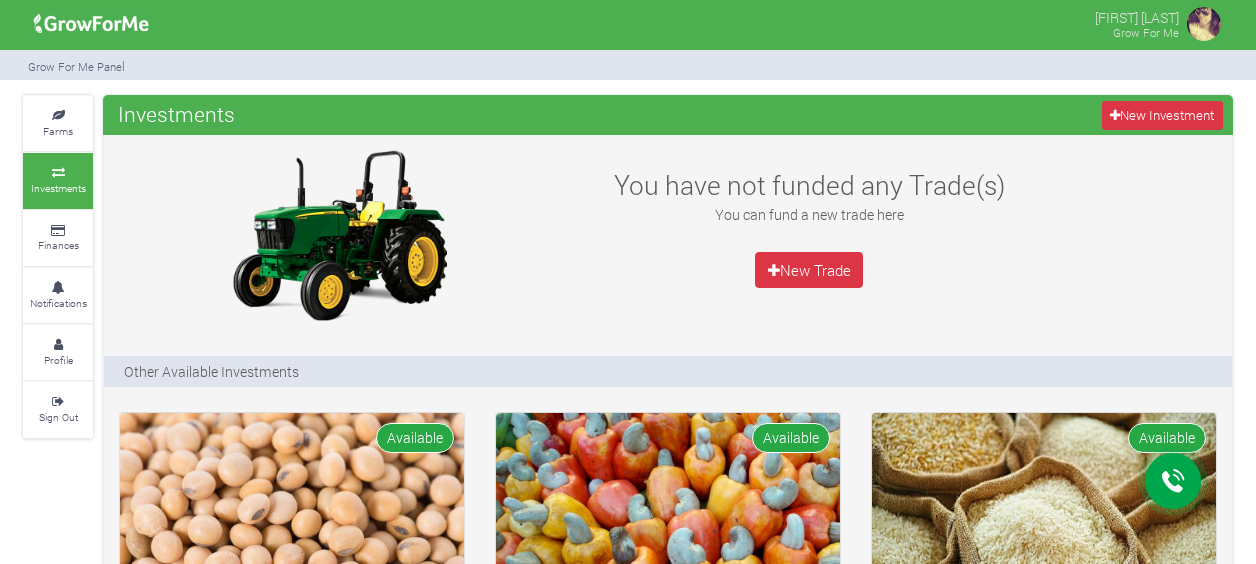 scroll, scrollTop: 0, scrollLeft: 0, axis: both 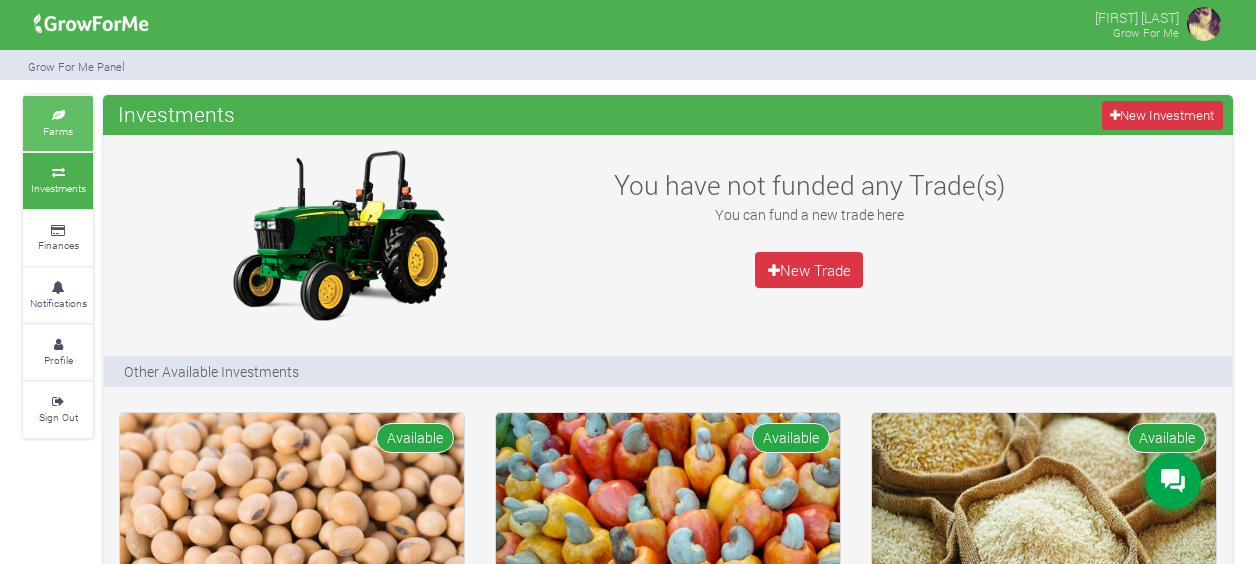 click at bounding box center (58, 116) 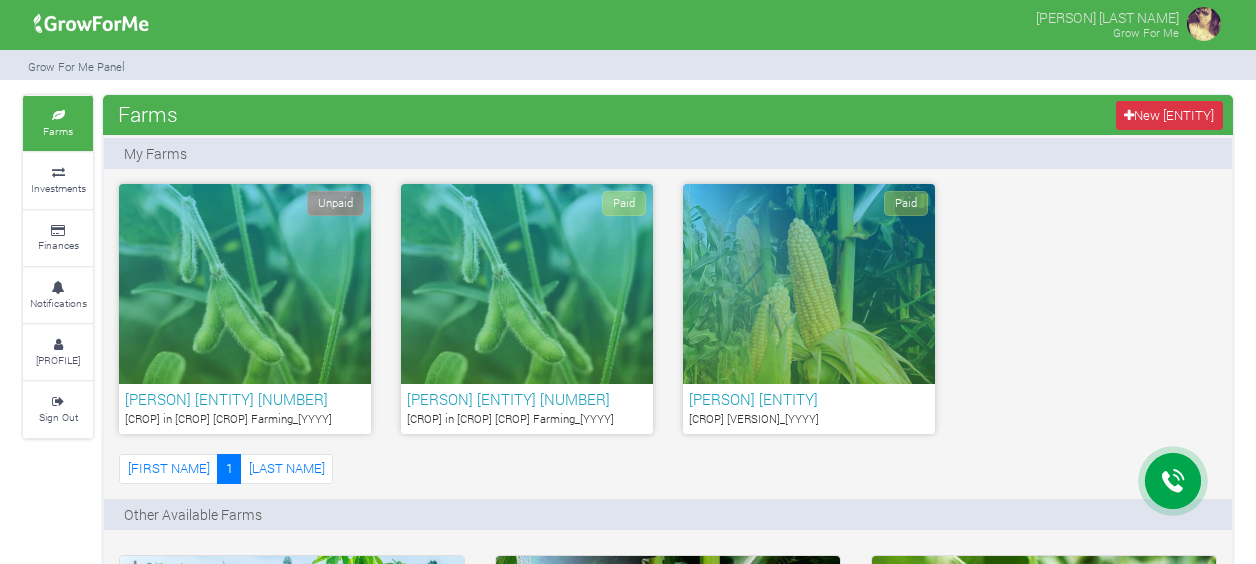 scroll, scrollTop: 0, scrollLeft: 0, axis: both 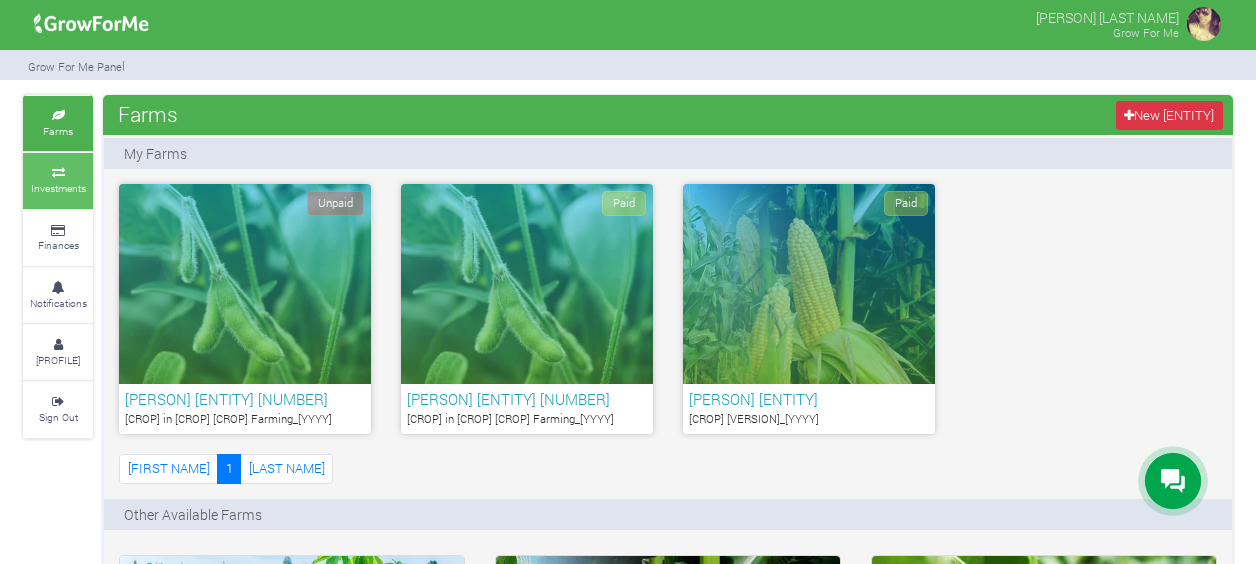 click at bounding box center (58, 173) 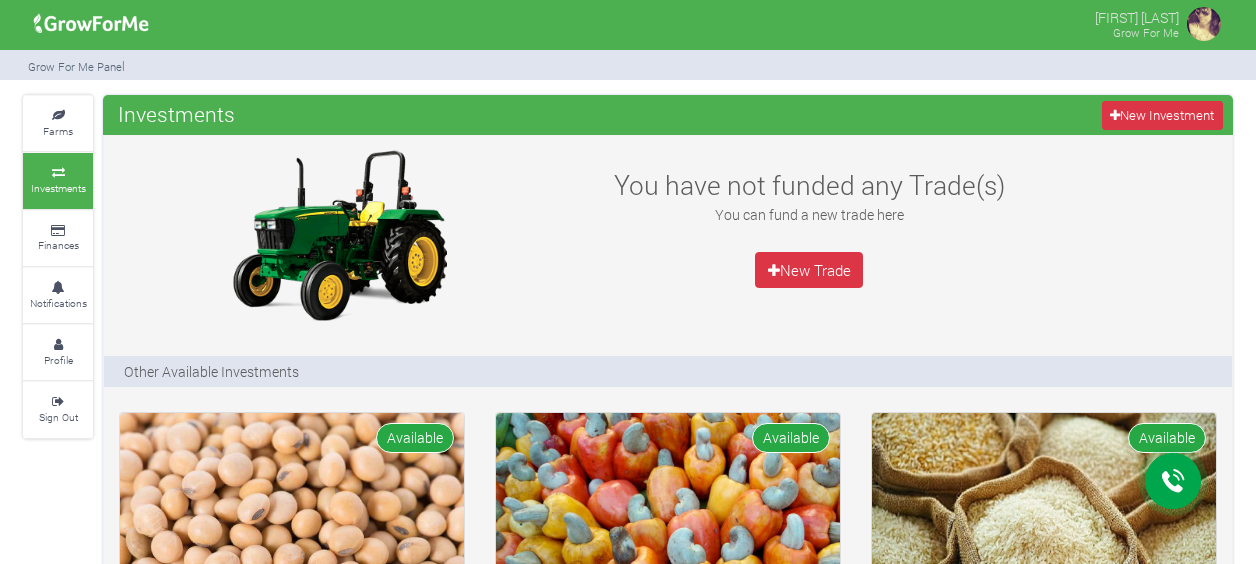 scroll, scrollTop: 0, scrollLeft: 0, axis: both 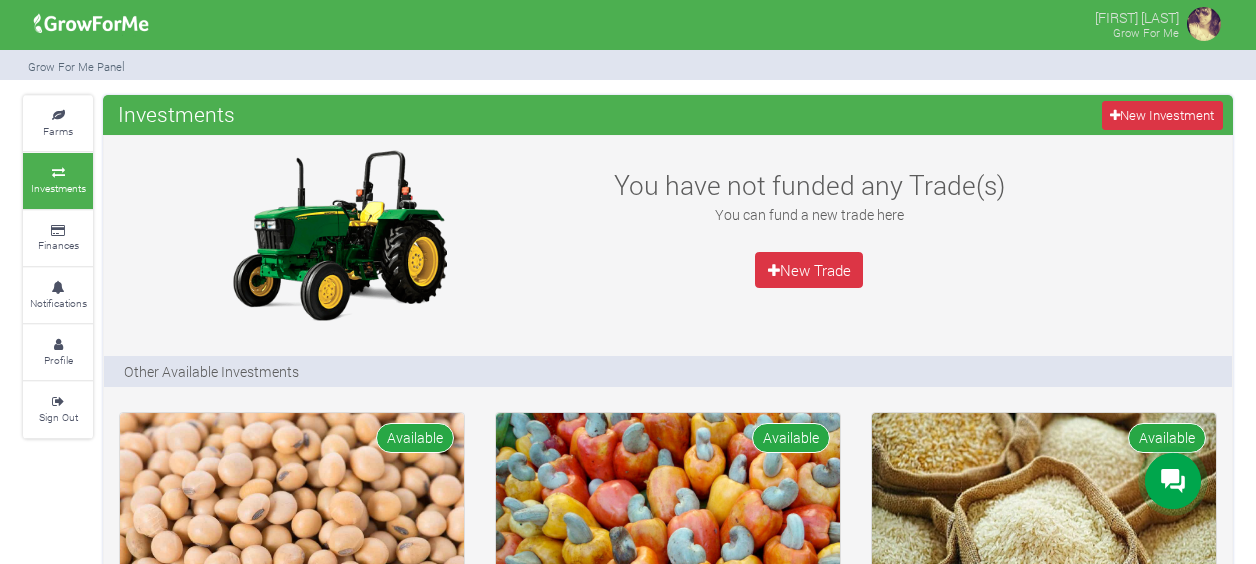 click at bounding box center [1204, 24] 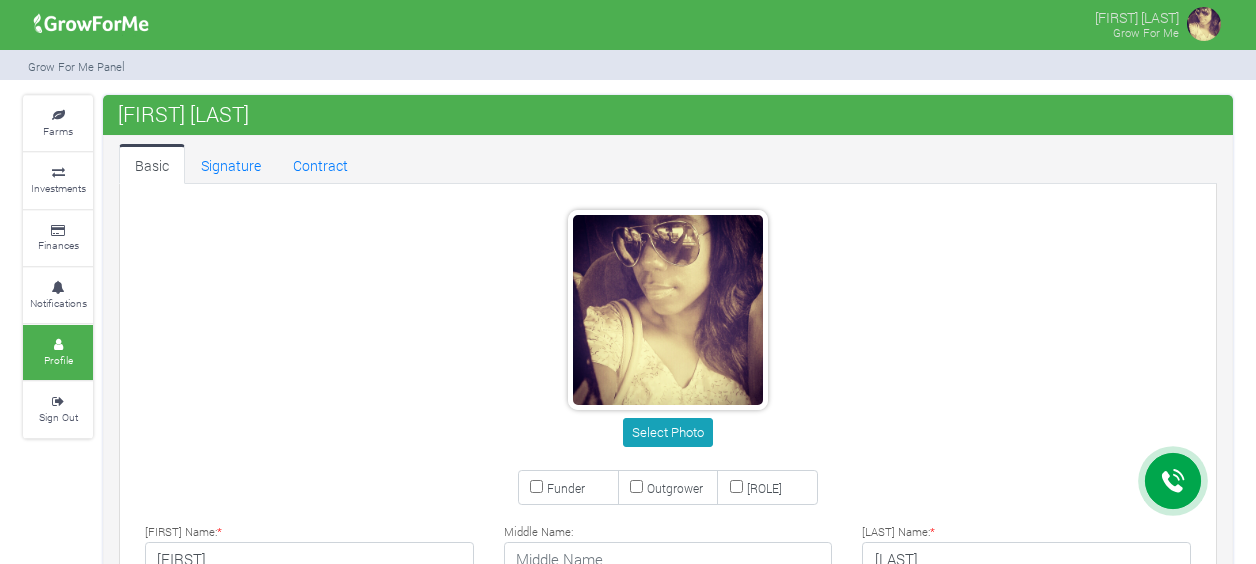 scroll, scrollTop: 0, scrollLeft: 0, axis: both 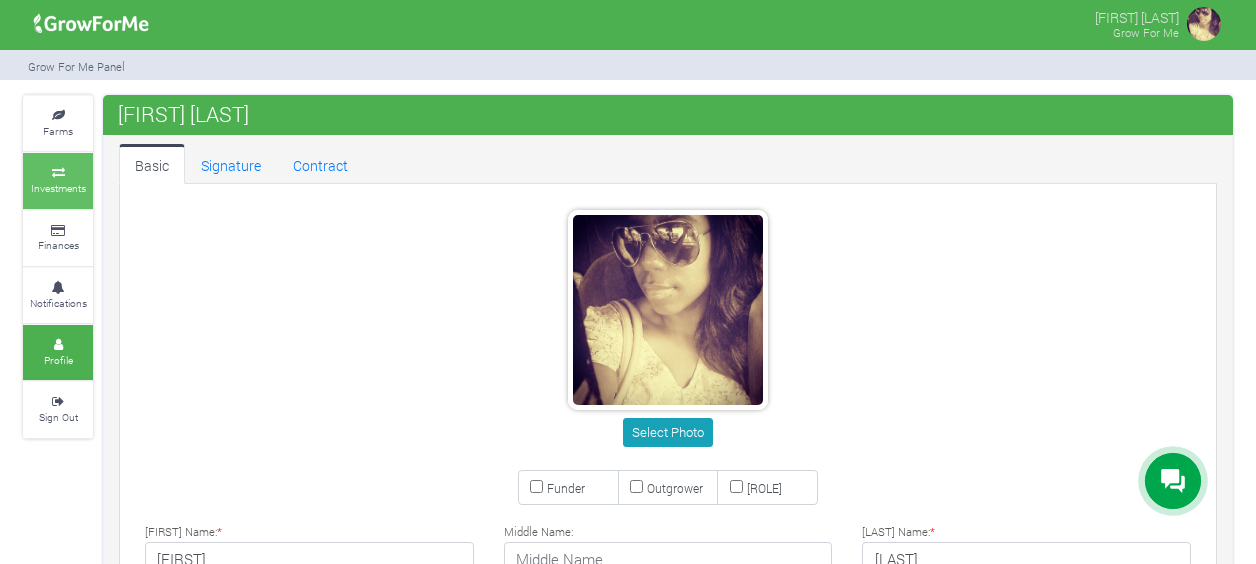 click at bounding box center (58, 173) 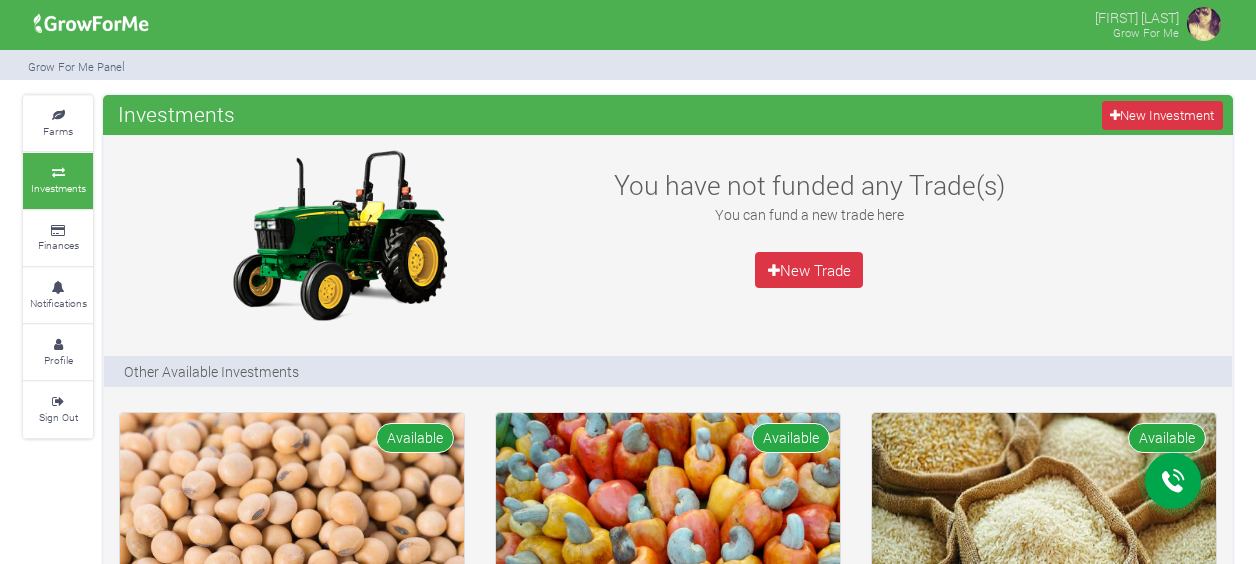 scroll, scrollTop: 0, scrollLeft: 0, axis: both 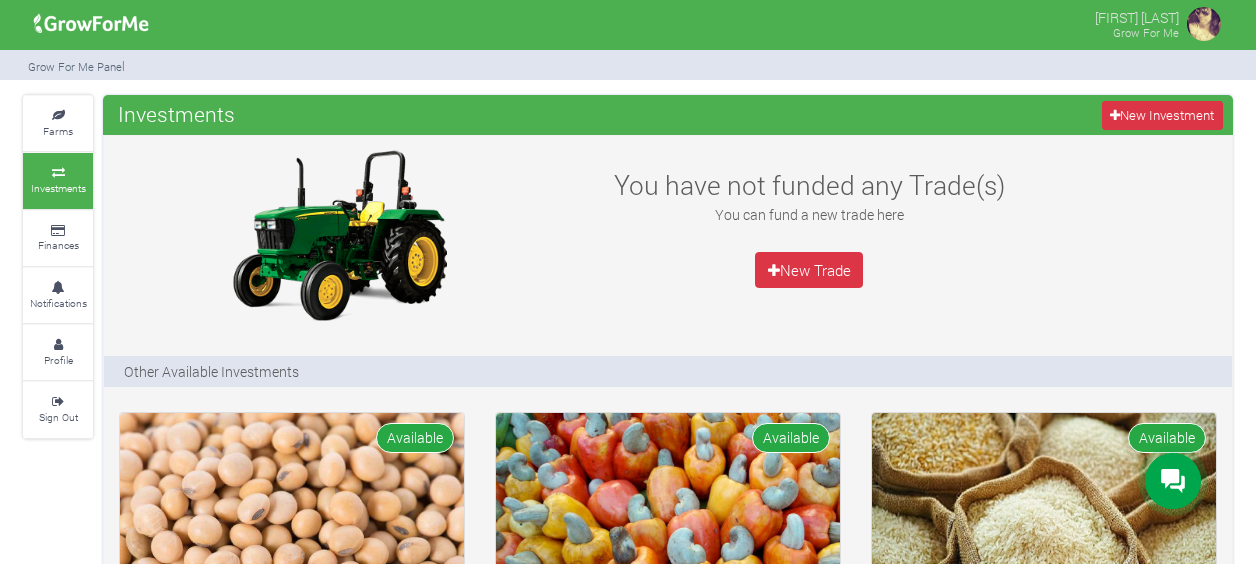 click at bounding box center (1204, 24) 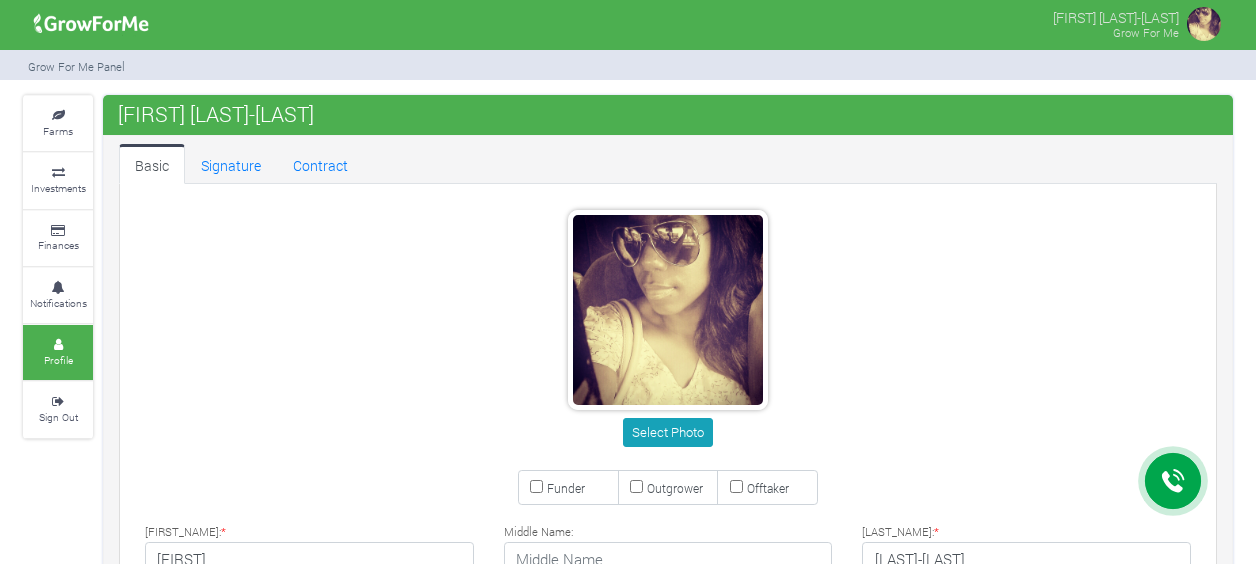 scroll, scrollTop: 0, scrollLeft: 0, axis: both 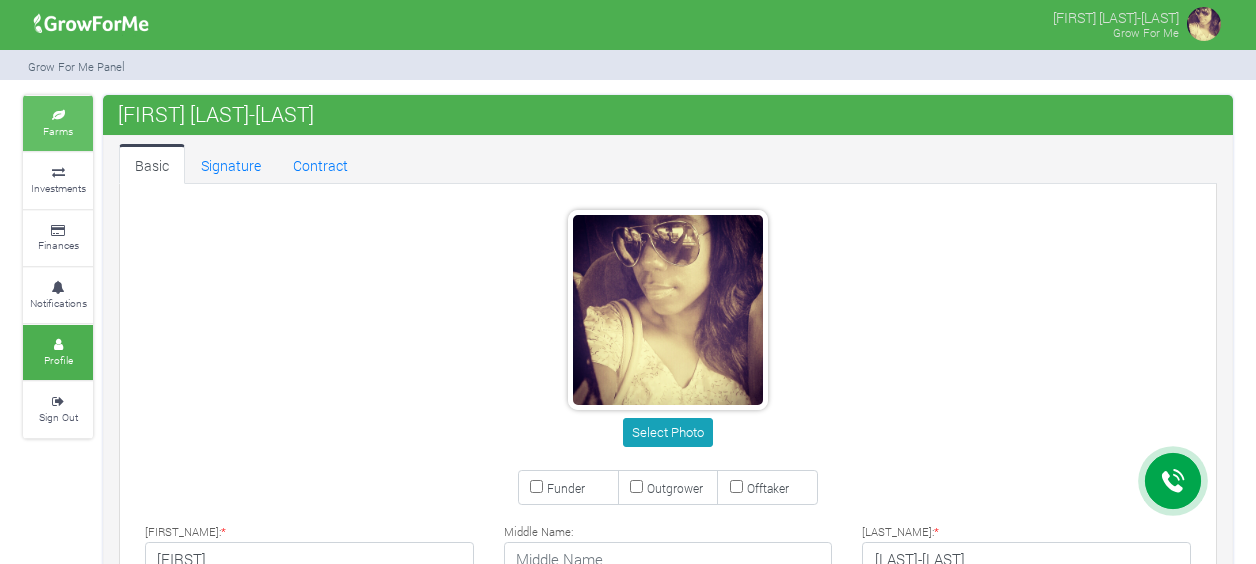 click at bounding box center [58, 116] 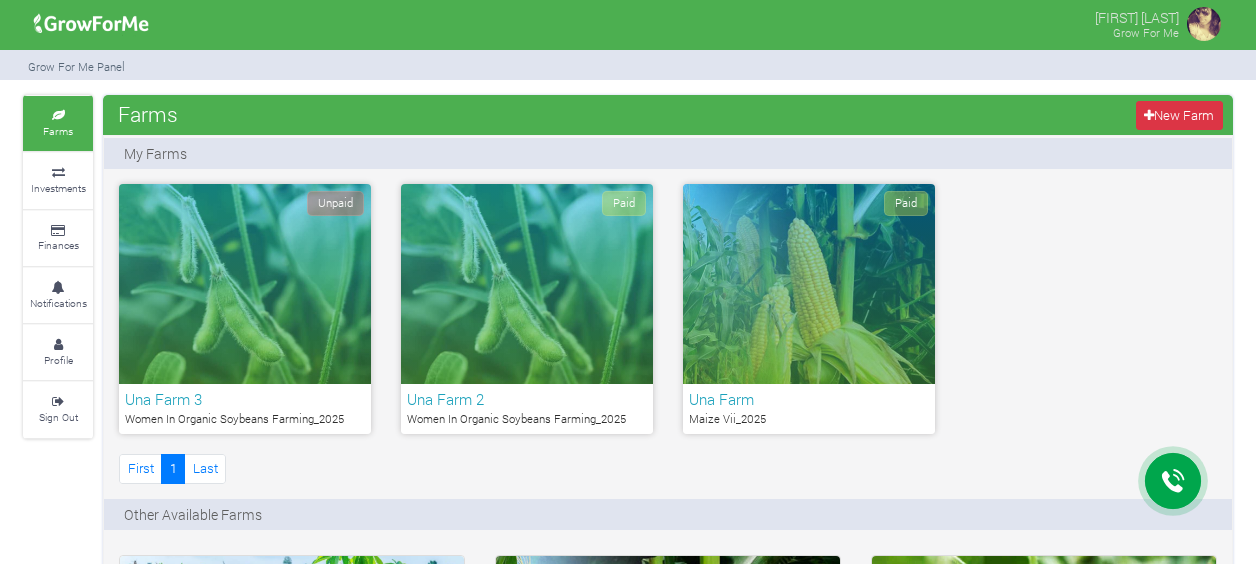 scroll, scrollTop: 0, scrollLeft: 0, axis: both 